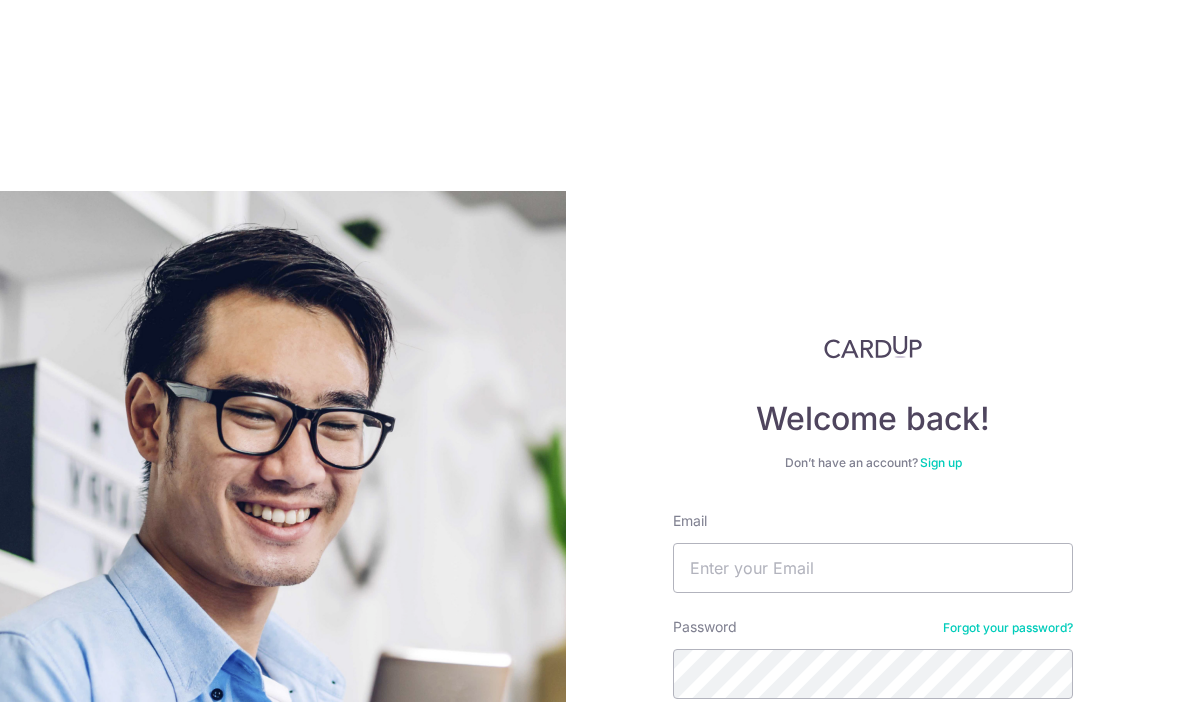scroll, scrollTop: 94, scrollLeft: 0, axis: vertical 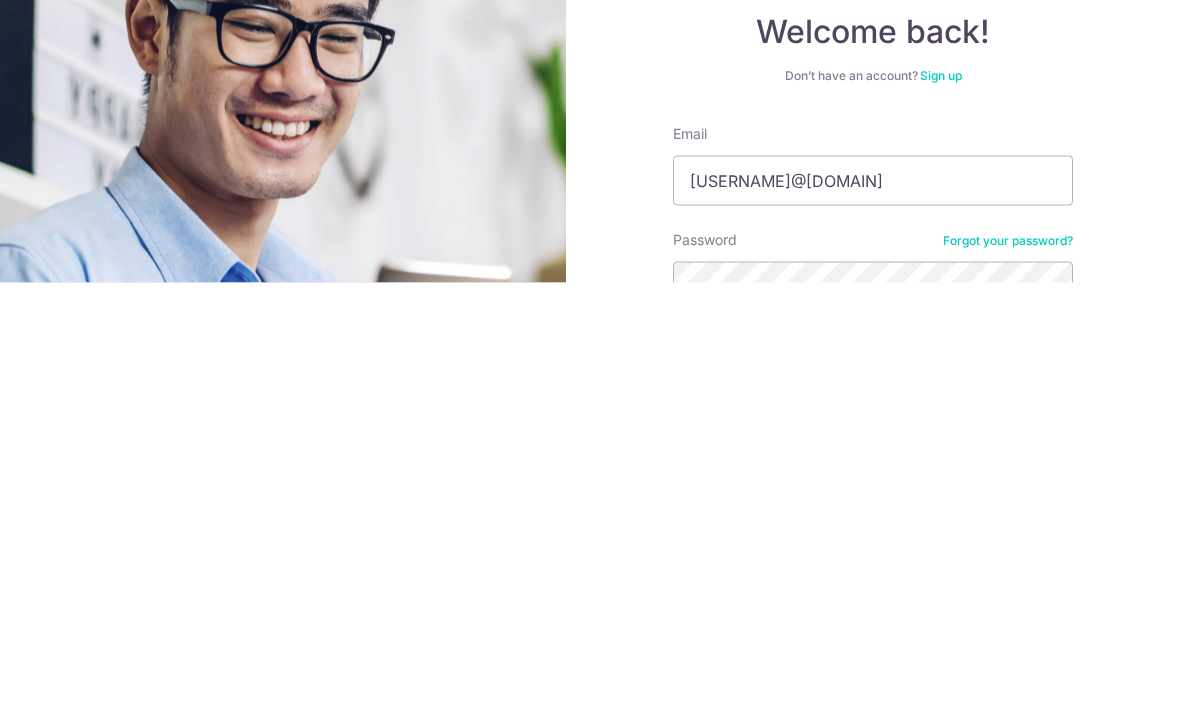 type on "[USERNAME]@[DOMAIN]" 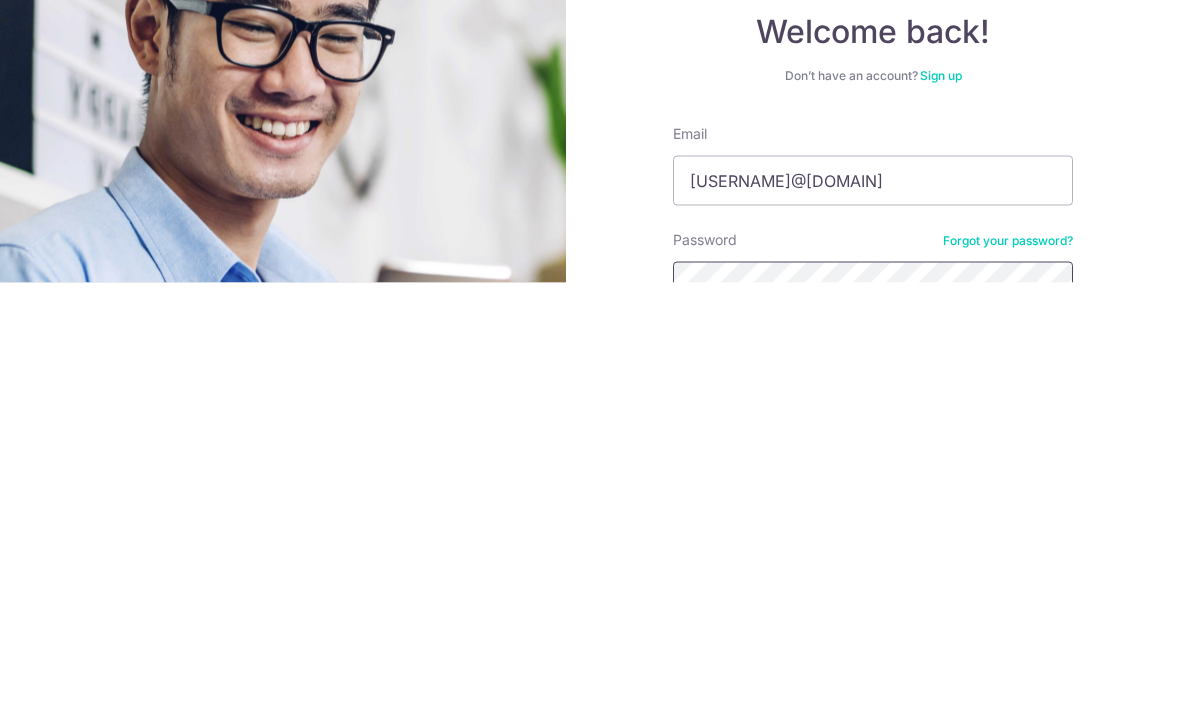 scroll, scrollTop: 69, scrollLeft: 0, axis: vertical 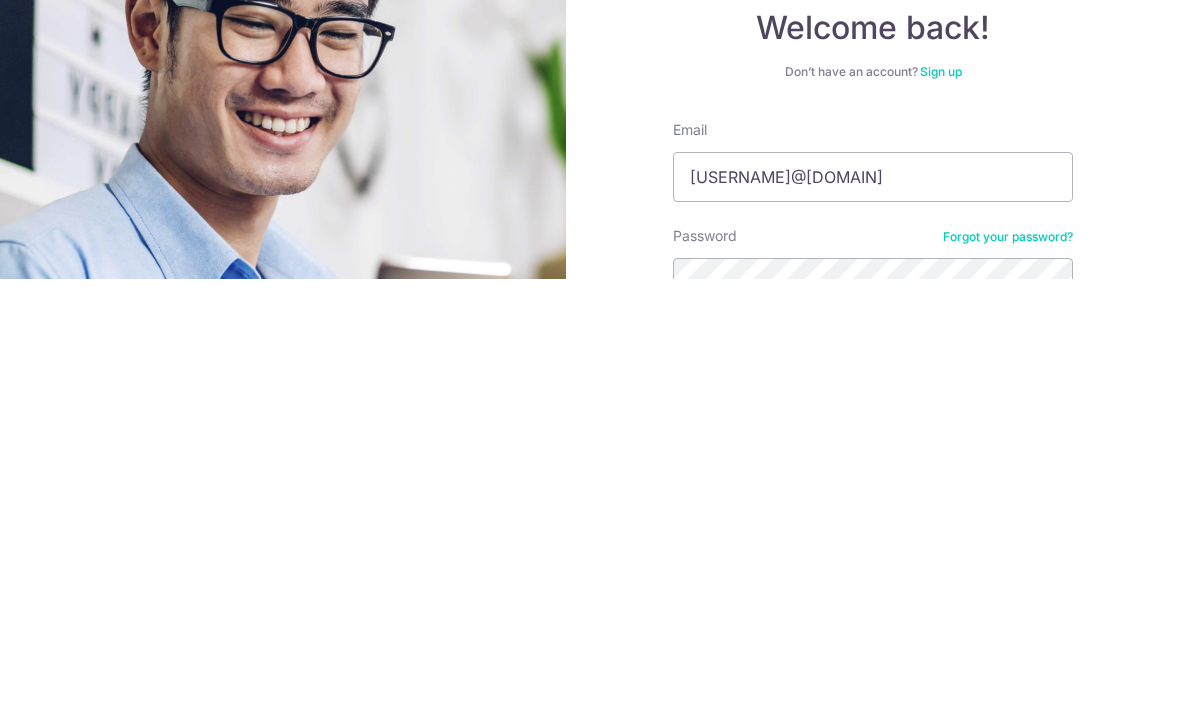 click on "Log in" at bounding box center (873, 780) 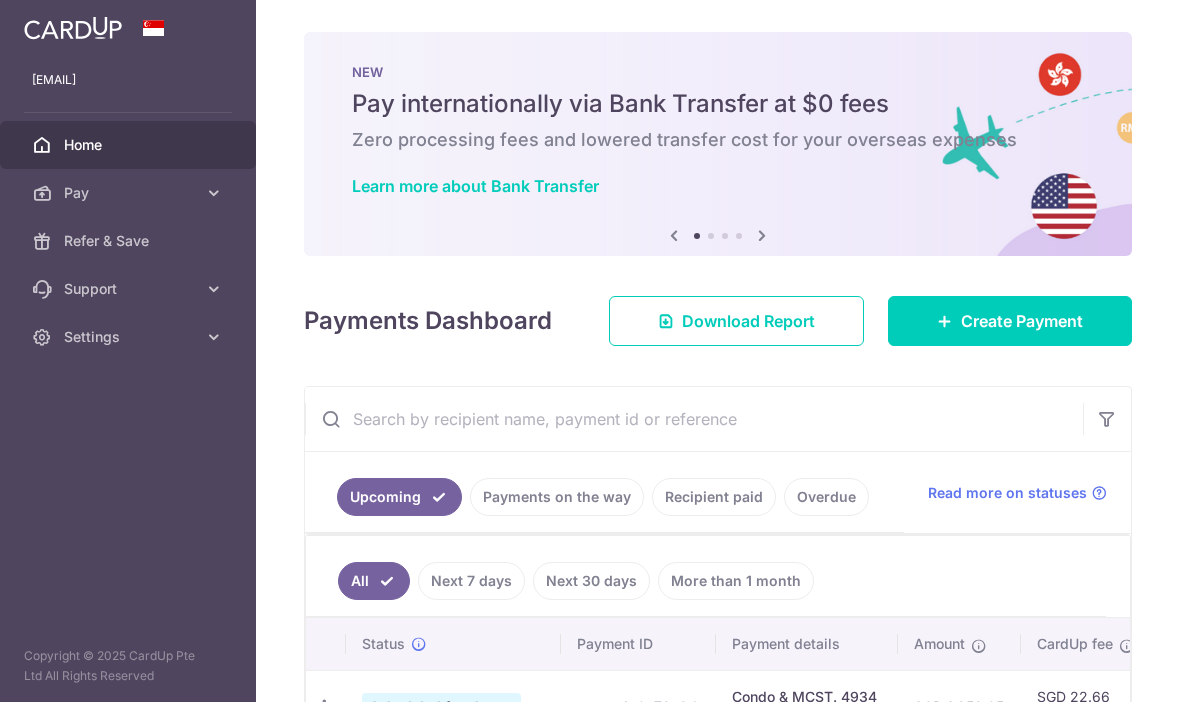scroll, scrollTop: 0, scrollLeft: 0, axis: both 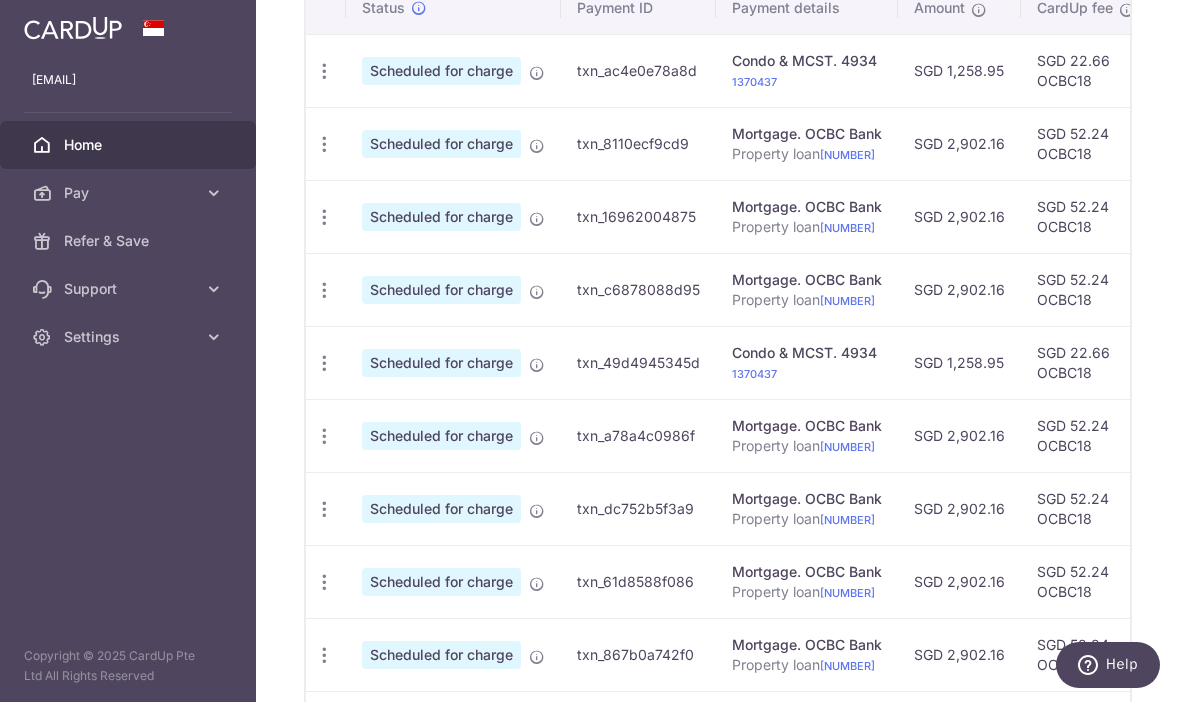 click at bounding box center (537, 73) 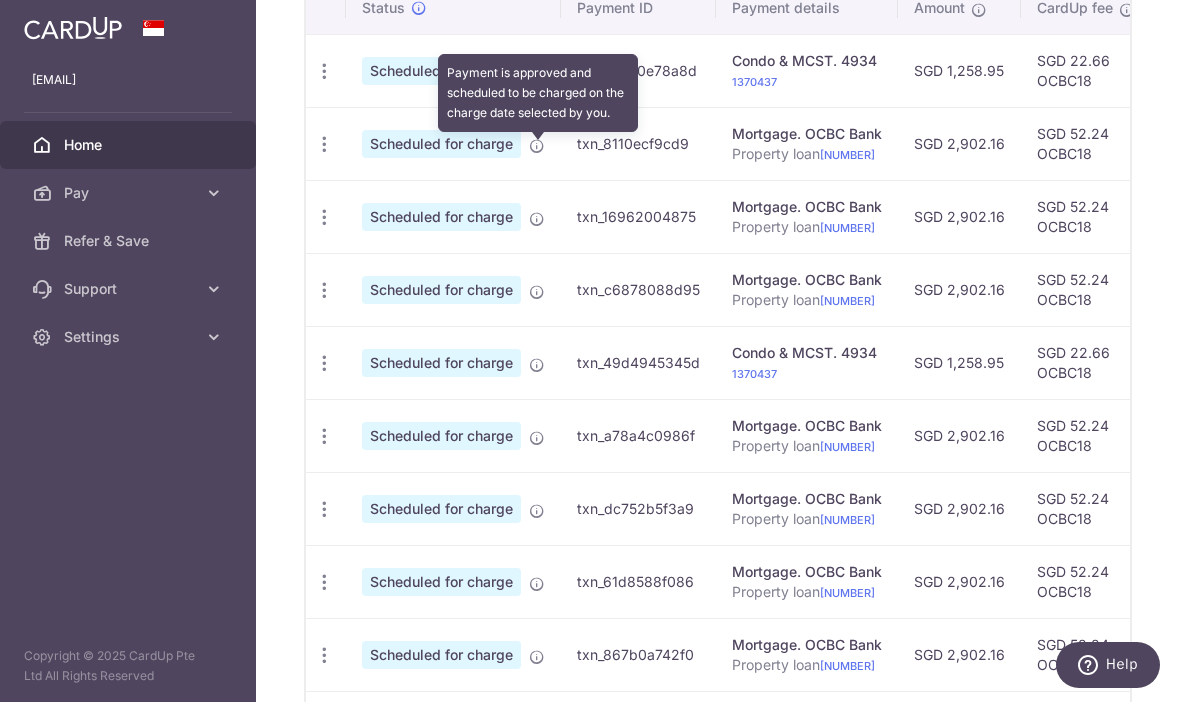 click at bounding box center [324, 71] 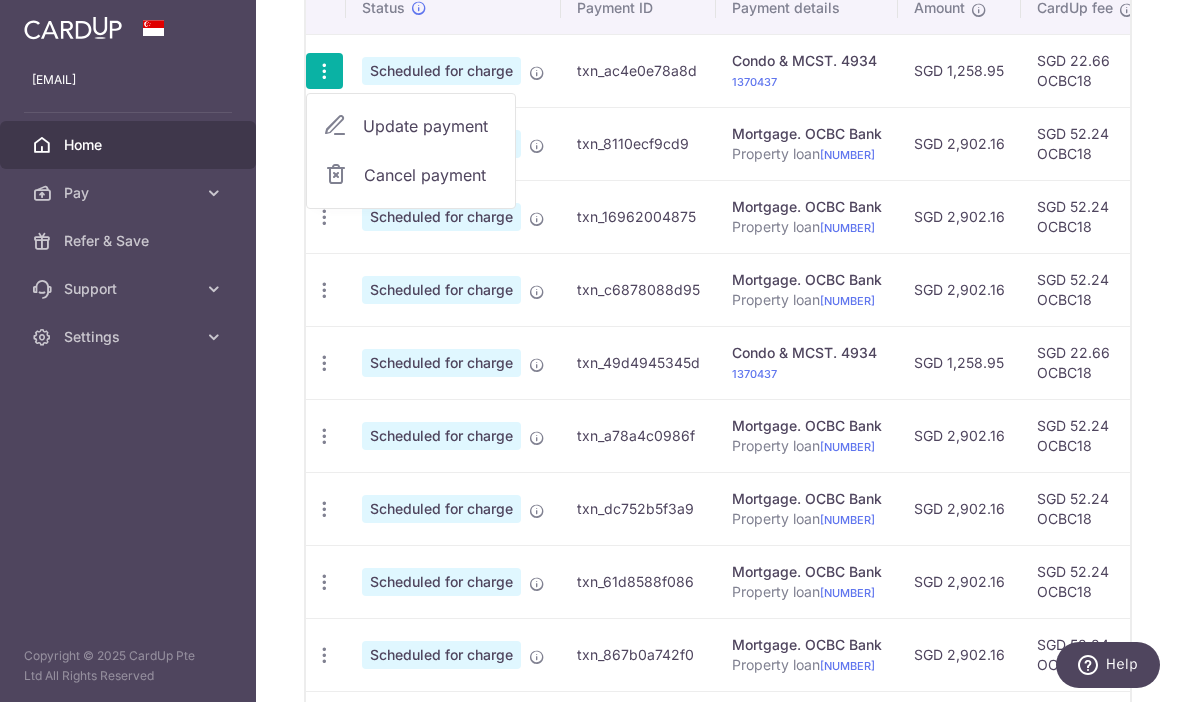 click on "Update payment" at bounding box center (431, 126) 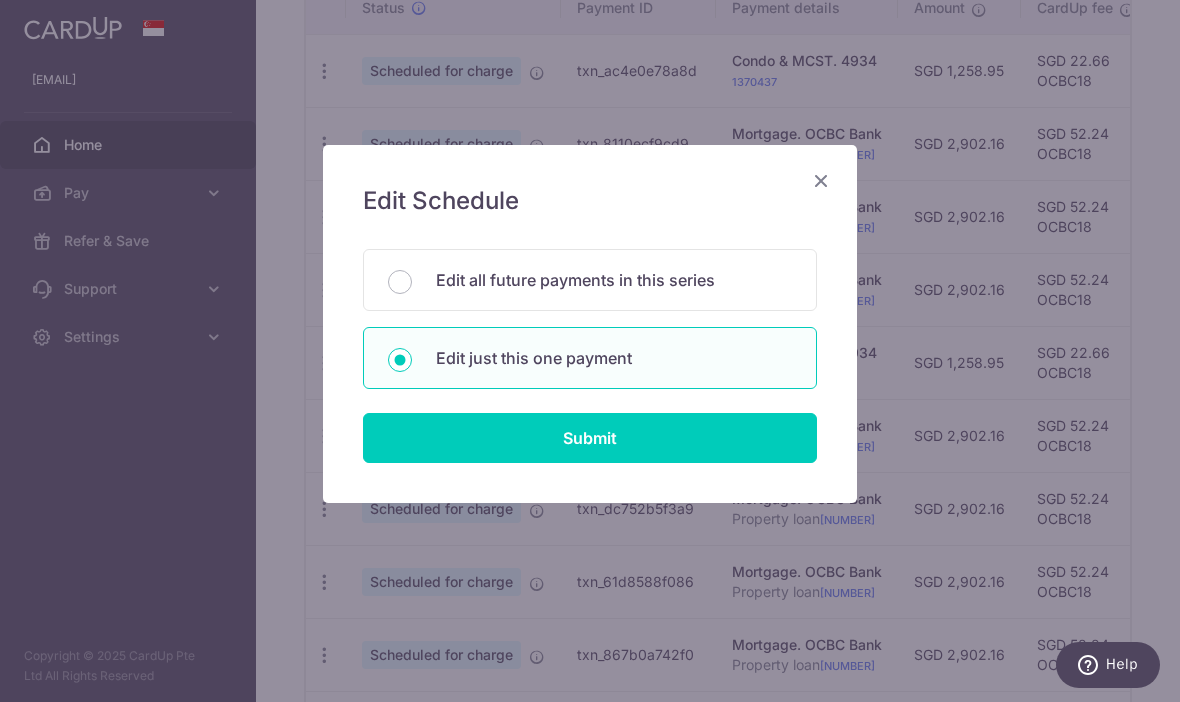 click on "Edit all future payments in this series" at bounding box center (614, 280) 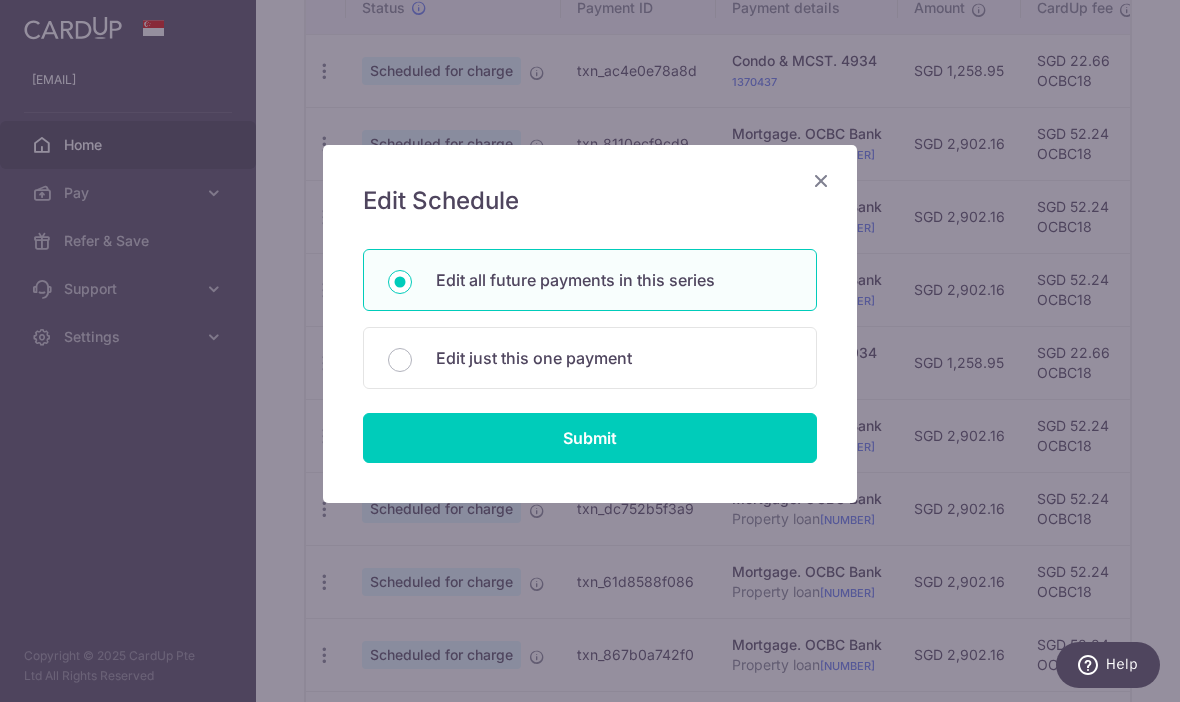 click on "Submit" at bounding box center [590, 438] 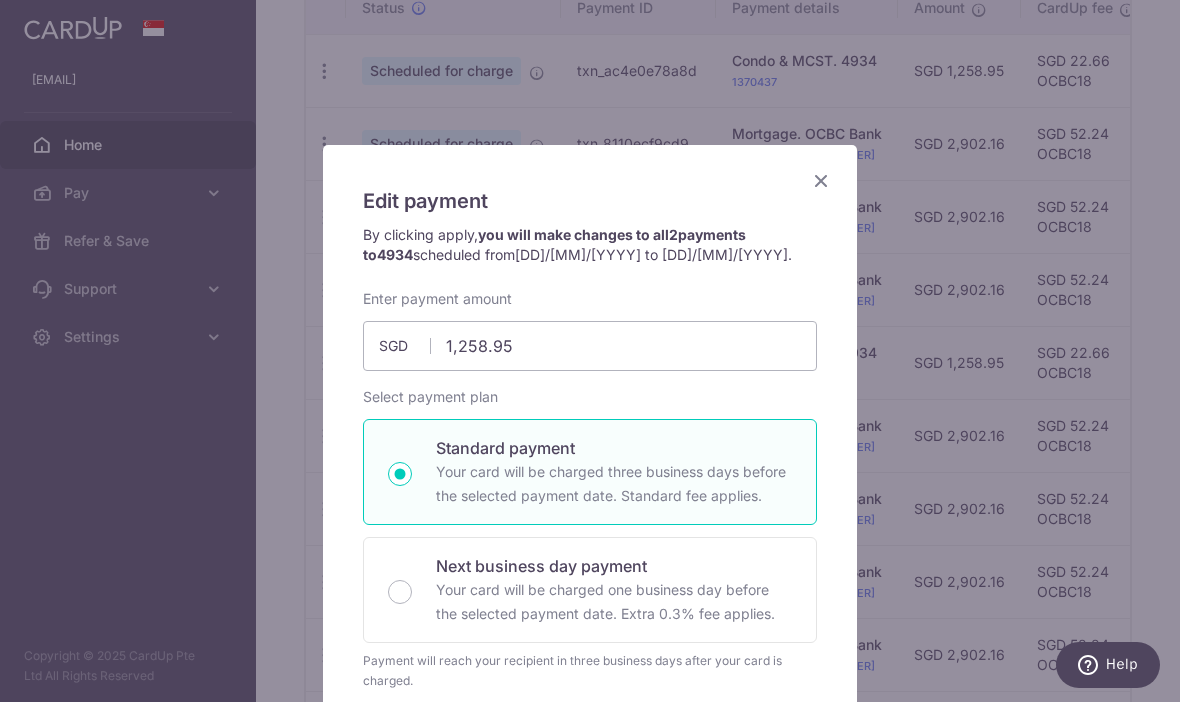 scroll, scrollTop: 0, scrollLeft: 0, axis: both 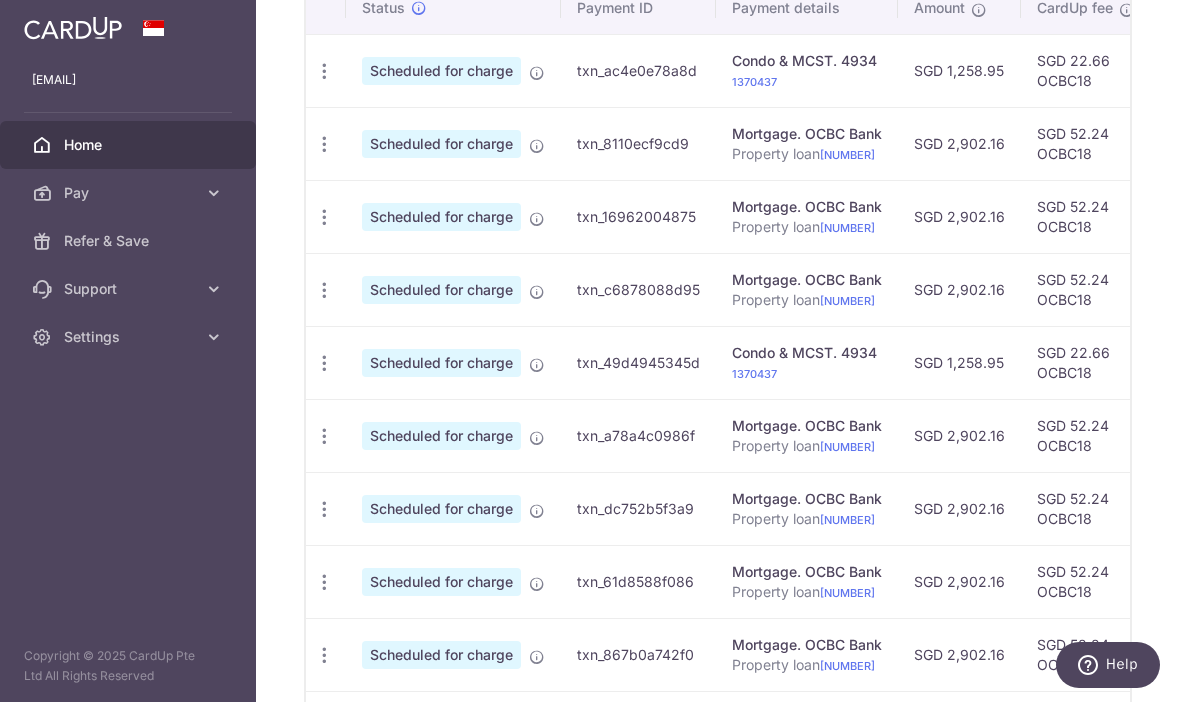 click at bounding box center [324, 71] 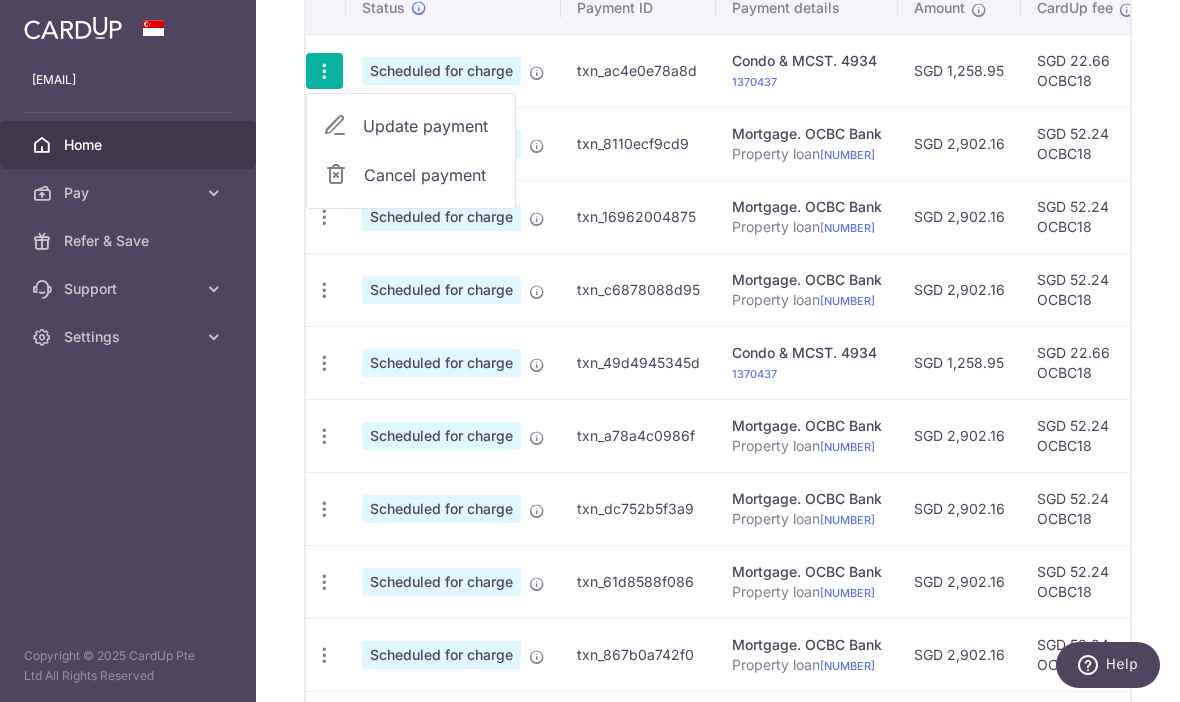 click at bounding box center [590, 351] 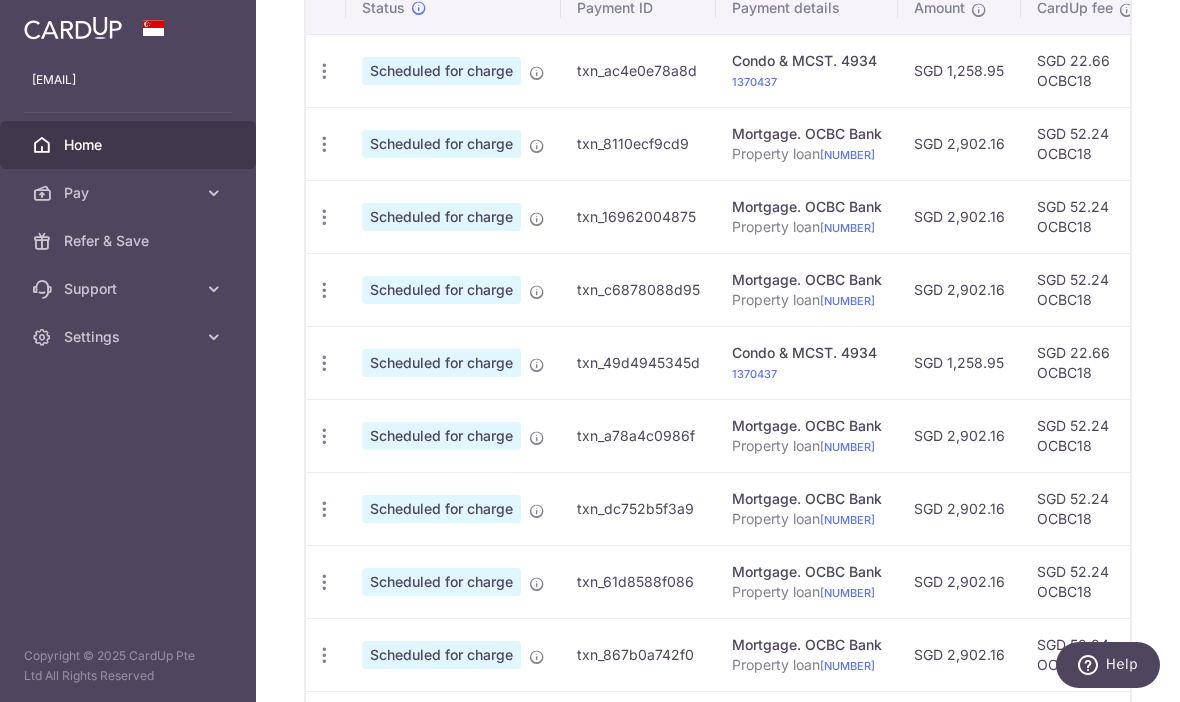 click at bounding box center [324, 71] 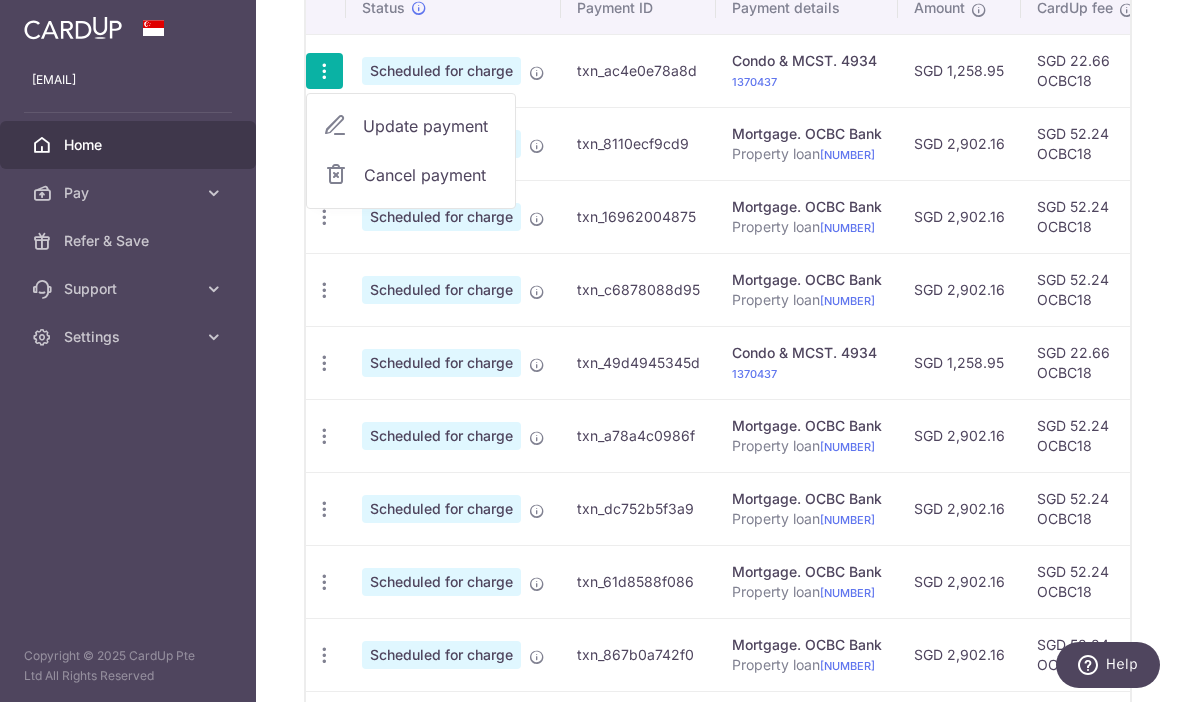 click at bounding box center [590, 351] 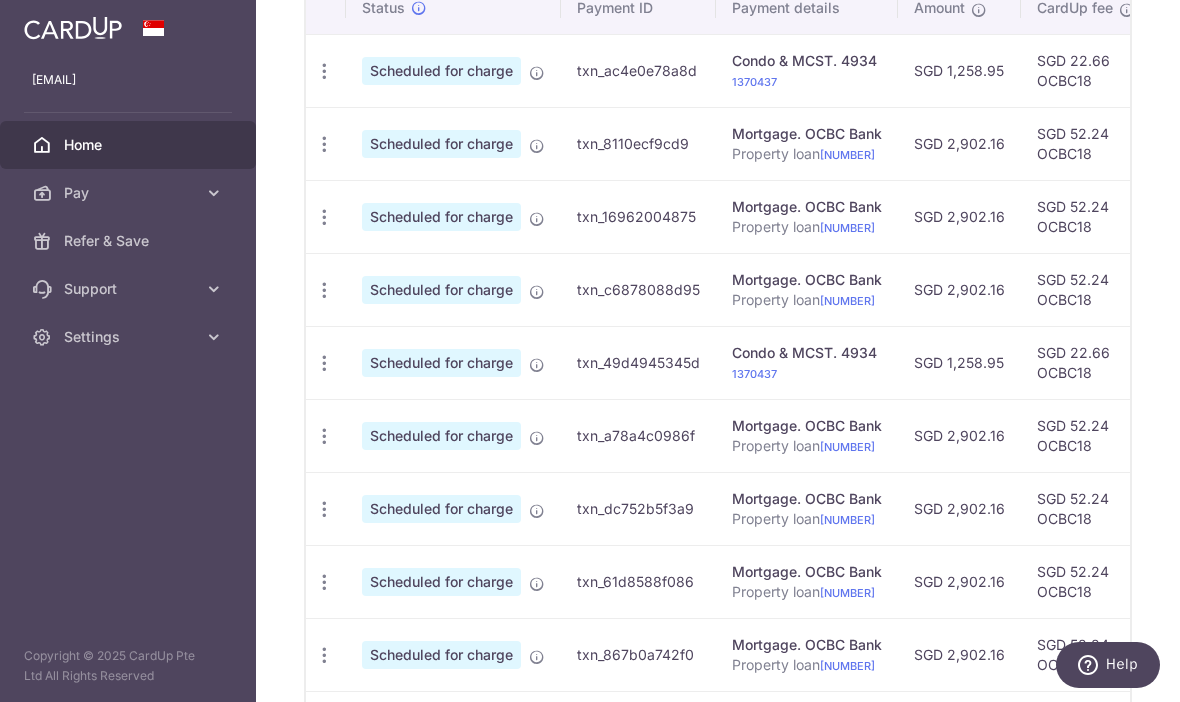 click at bounding box center [0, 0] 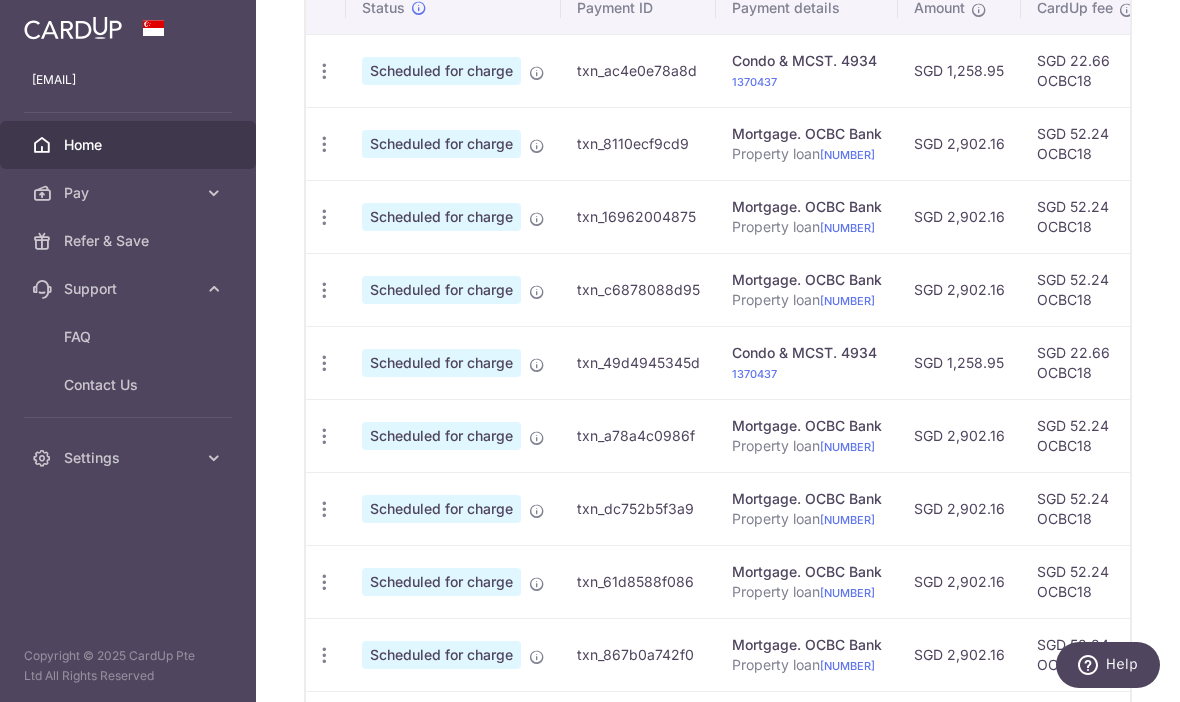 click on "Contact Us" at bounding box center (130, 385) 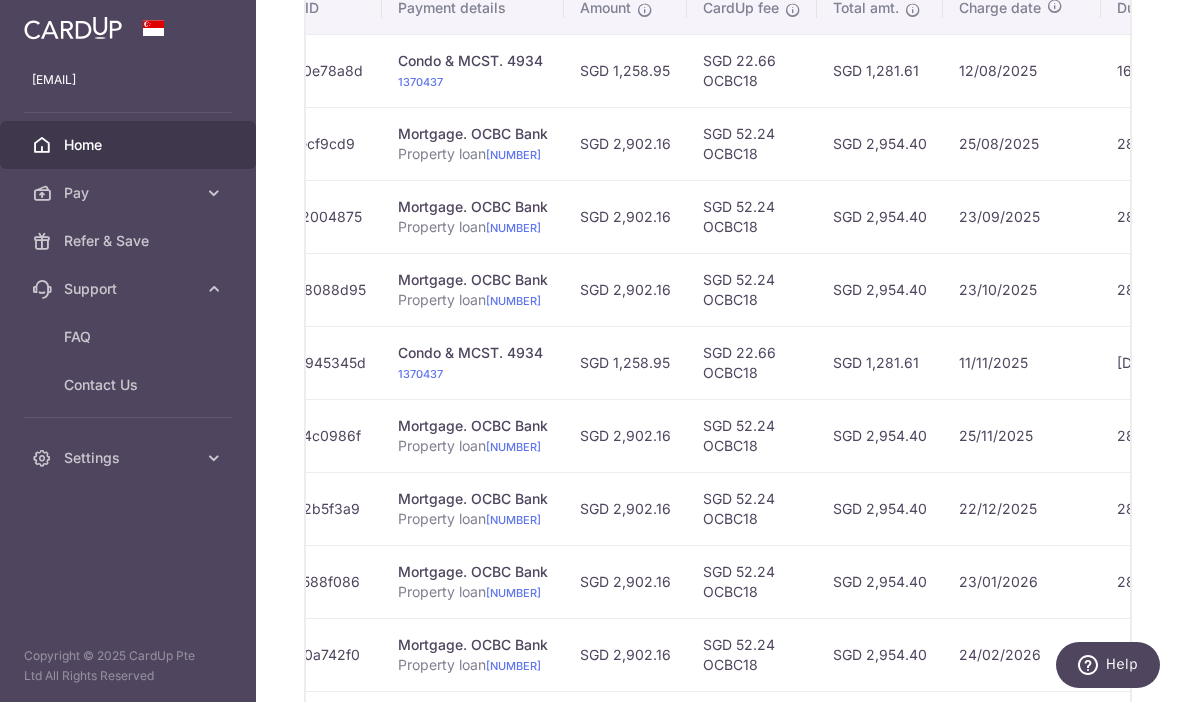 scroll, scrollTop: 0, scrollLeft: 333, axis: horizontal 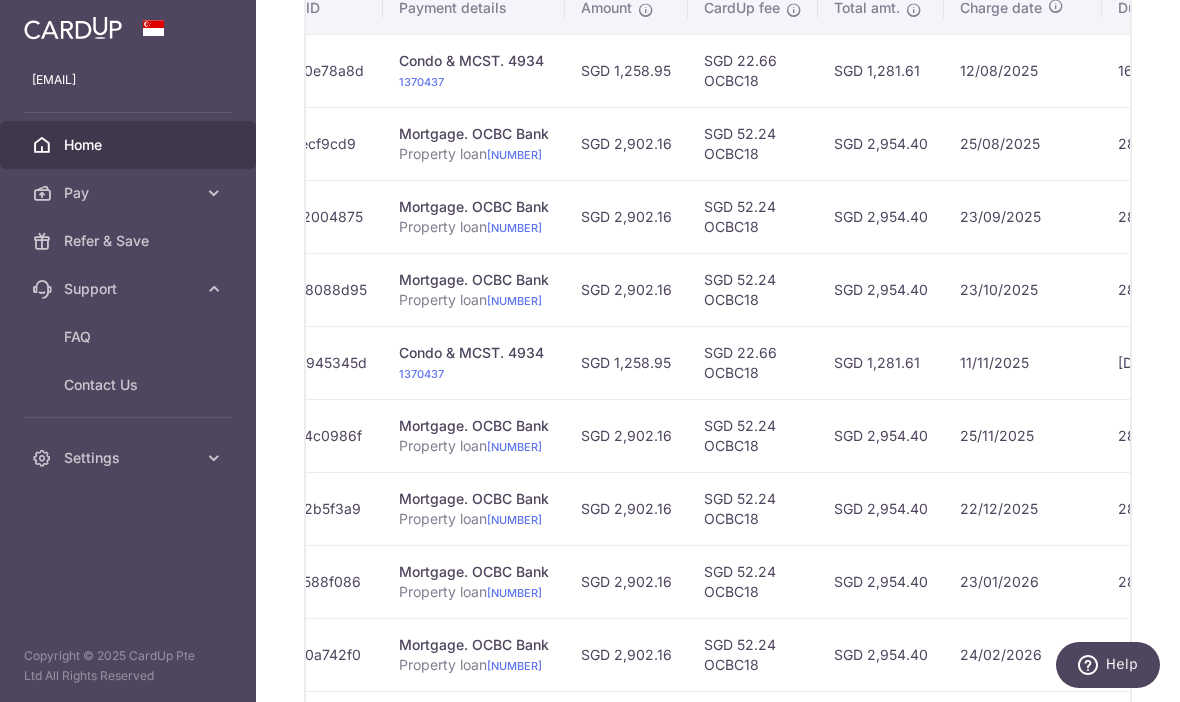 click at bounding box center (0, 0) 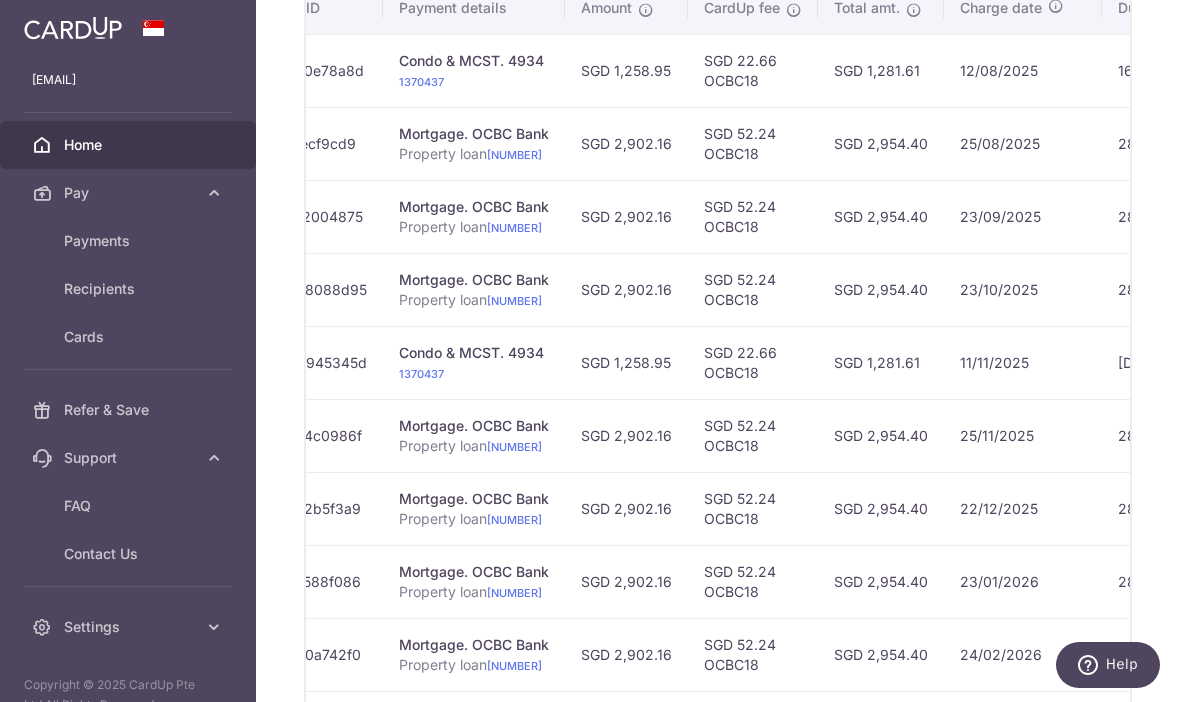 click on "Payments" at bounding box center [130, 241] 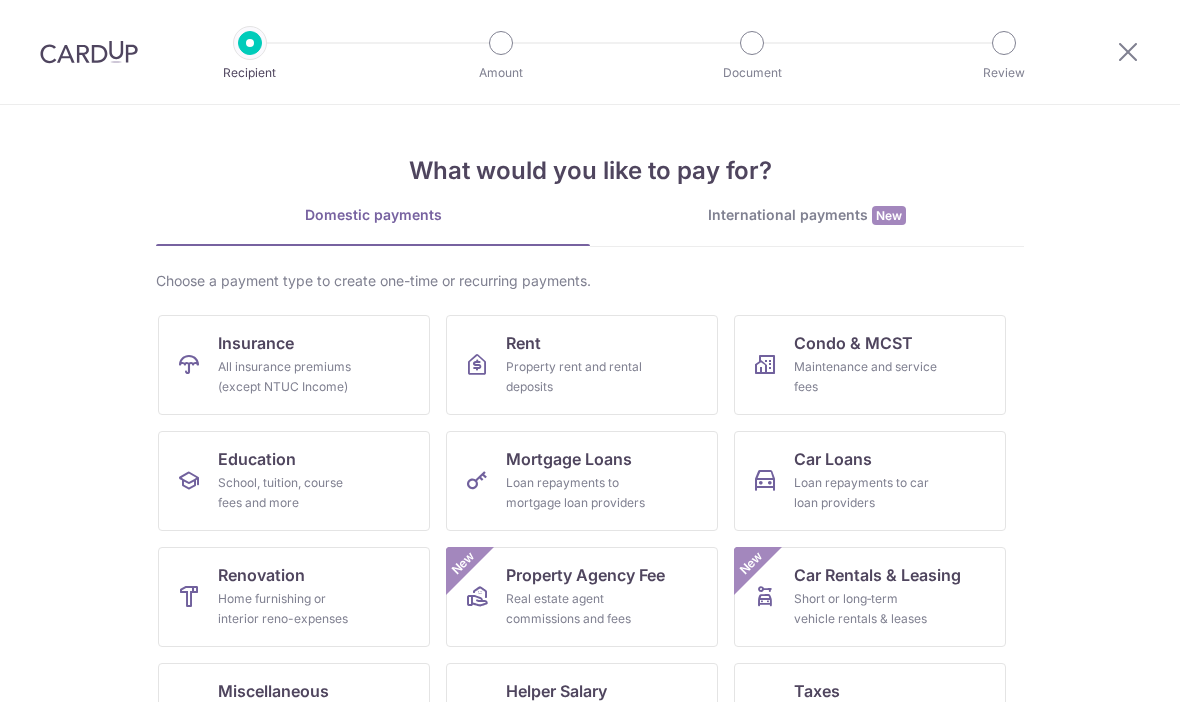 scroll, scrollTop: 0, scrollLeft: 0, axis: both 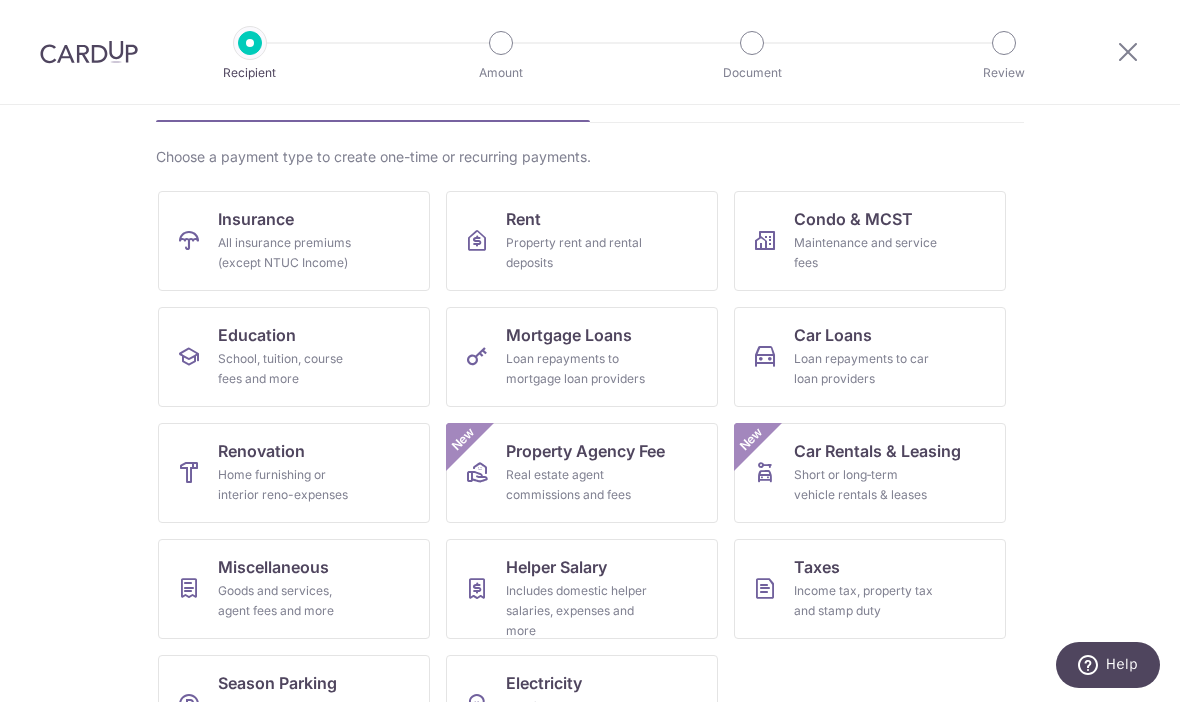 click at bounding box center [1128, 51] 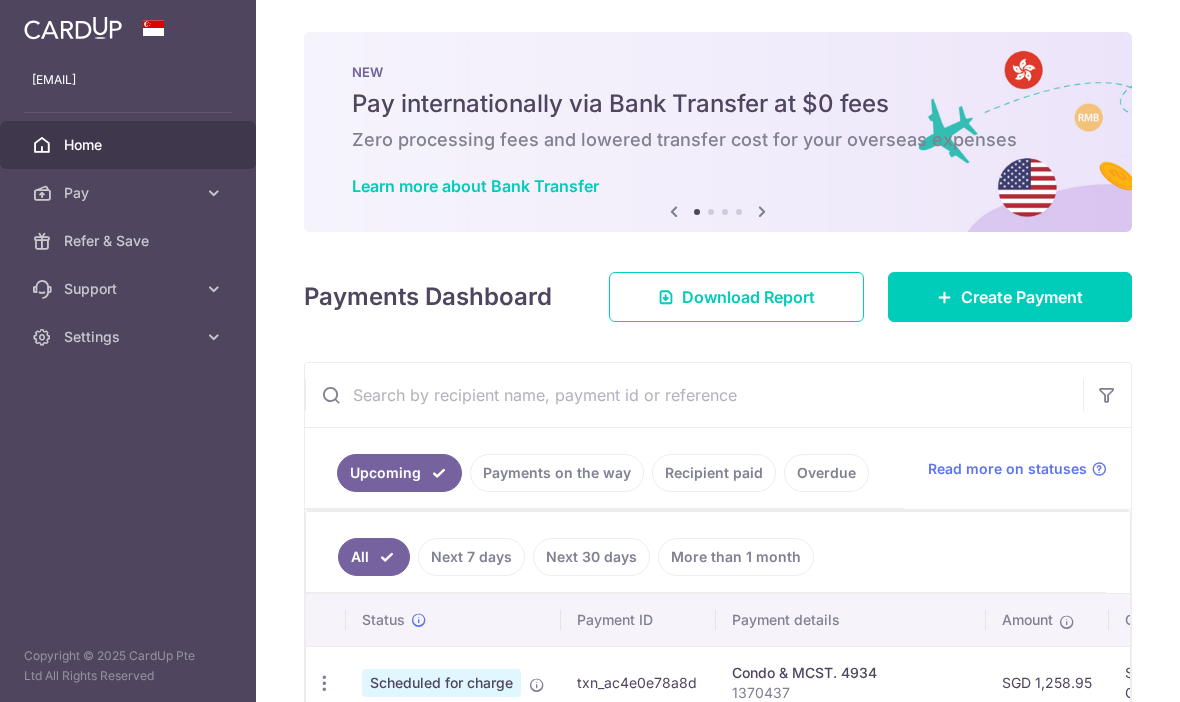 scroll, scrollTop: 0, scrollLeft: 0, axis: both 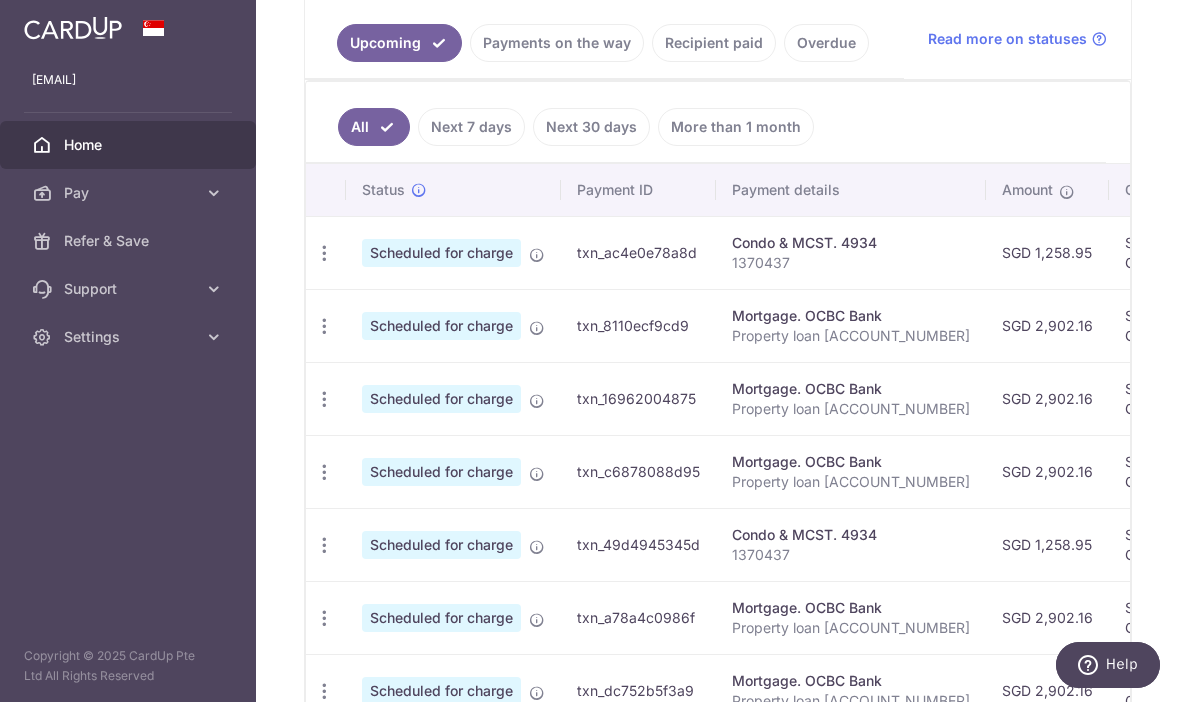 click on "More than 1 month" at bounding box center (736, 127) 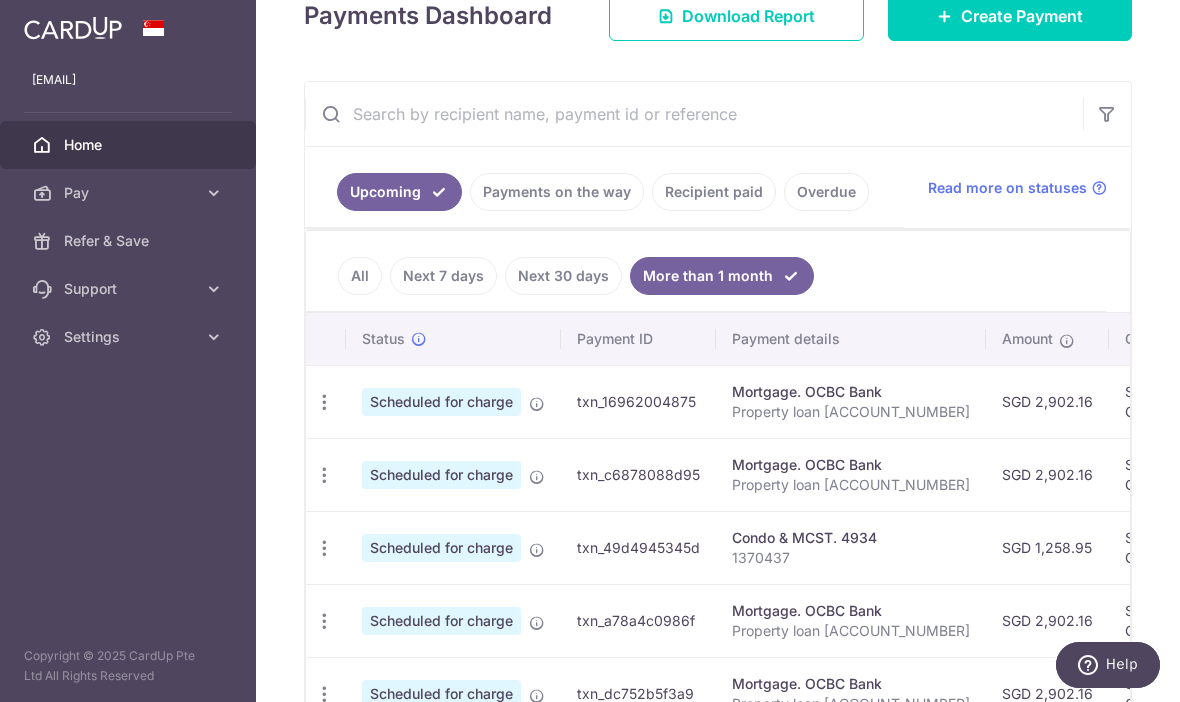 scroll, scrollTop: 284, scrollLeft: 0, axis: vertical 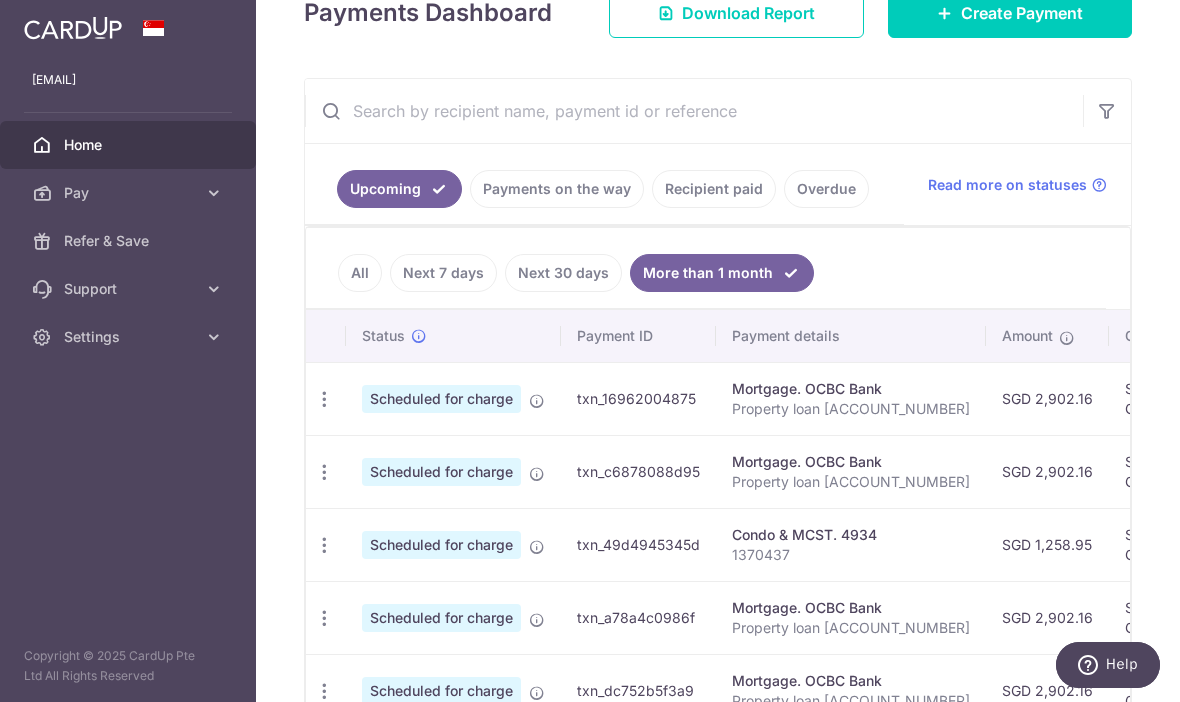 click on "Recipient paid" at bounding box center [714, 189] 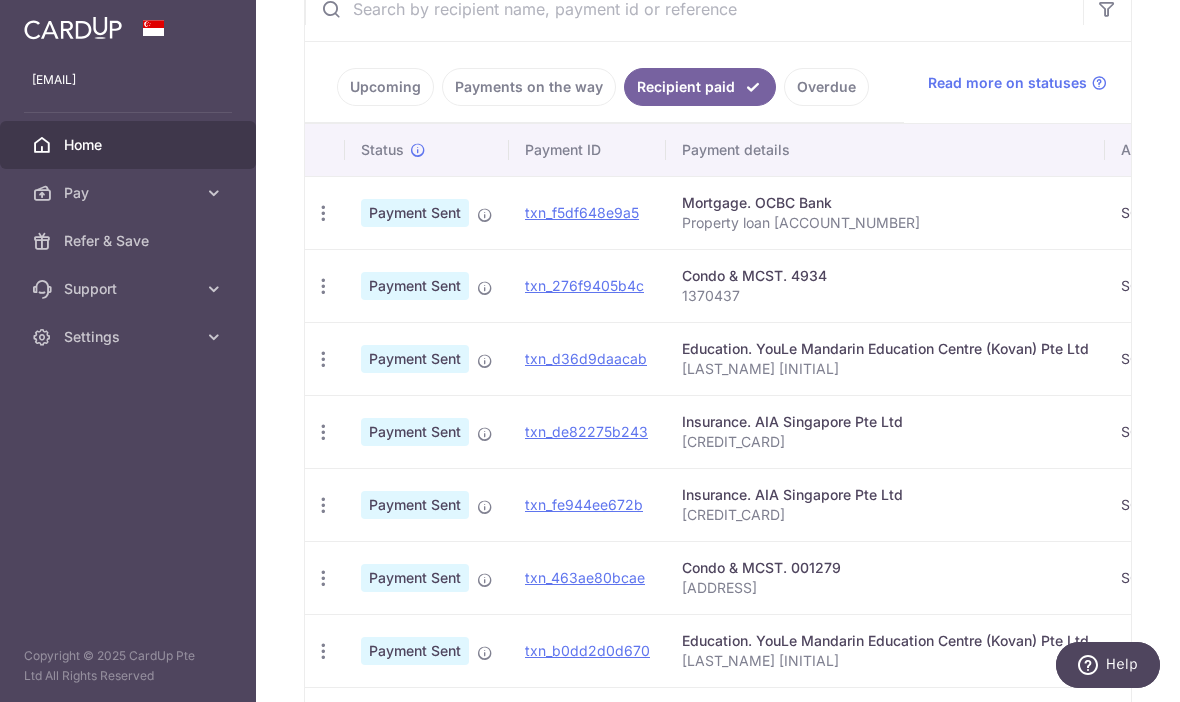 scroll, scrollTop: 401, scrollLeft: 0, axis: vertical 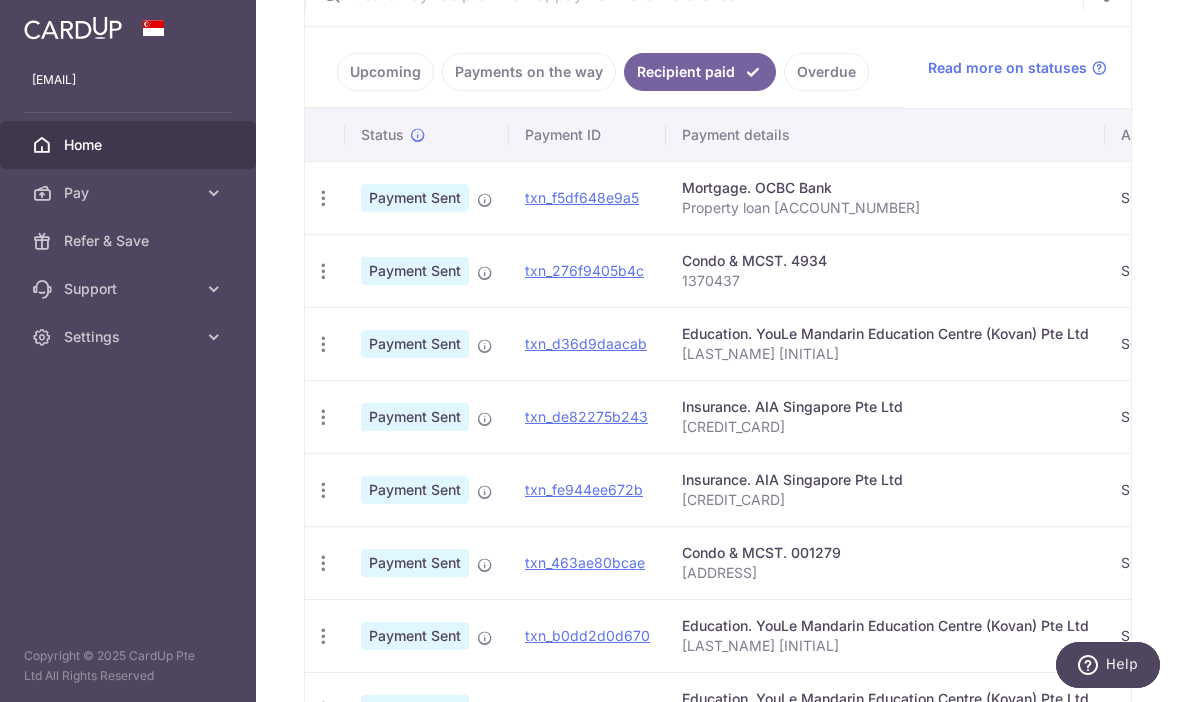 click at bounding box center [485, 200] 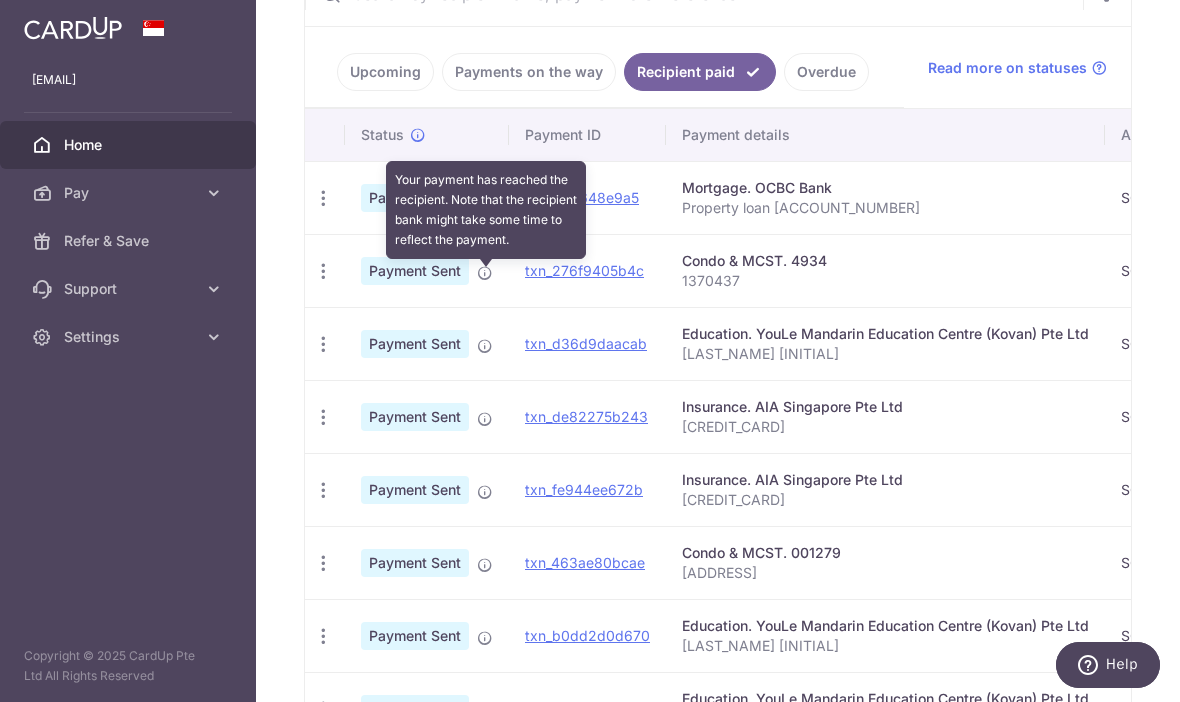 click at bounding box center (694, -6) 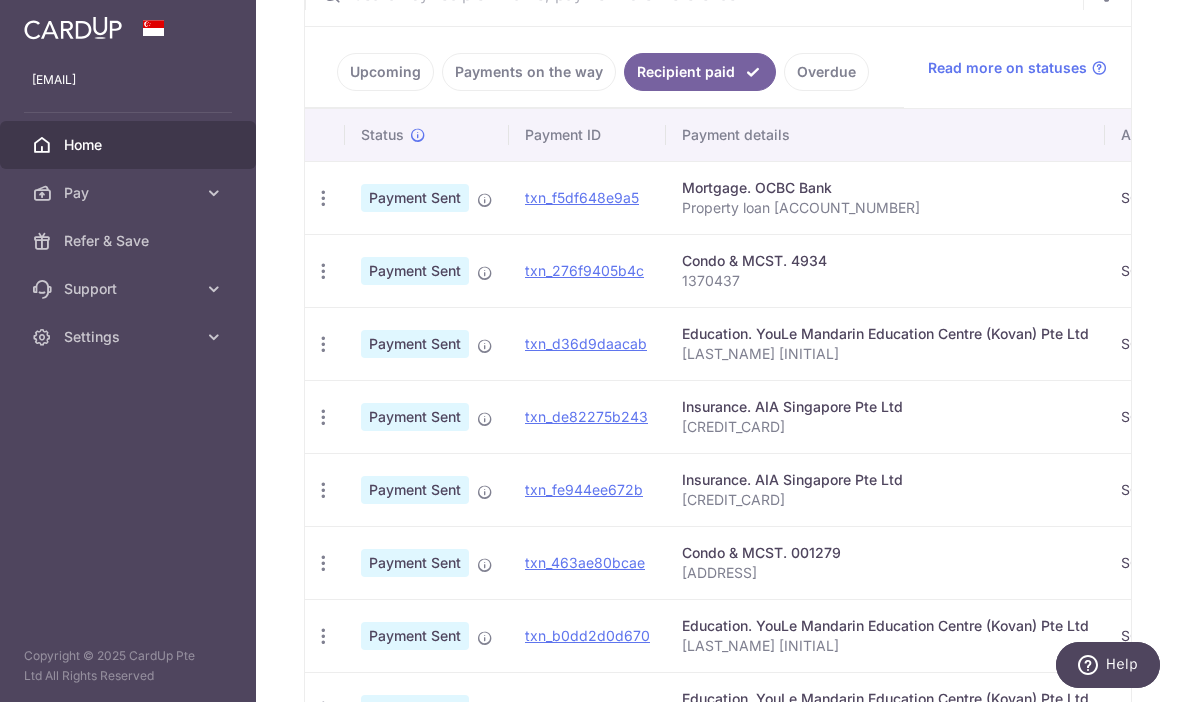 scroll, scrollTop: 0, scrollLeft: 0, axis: both 